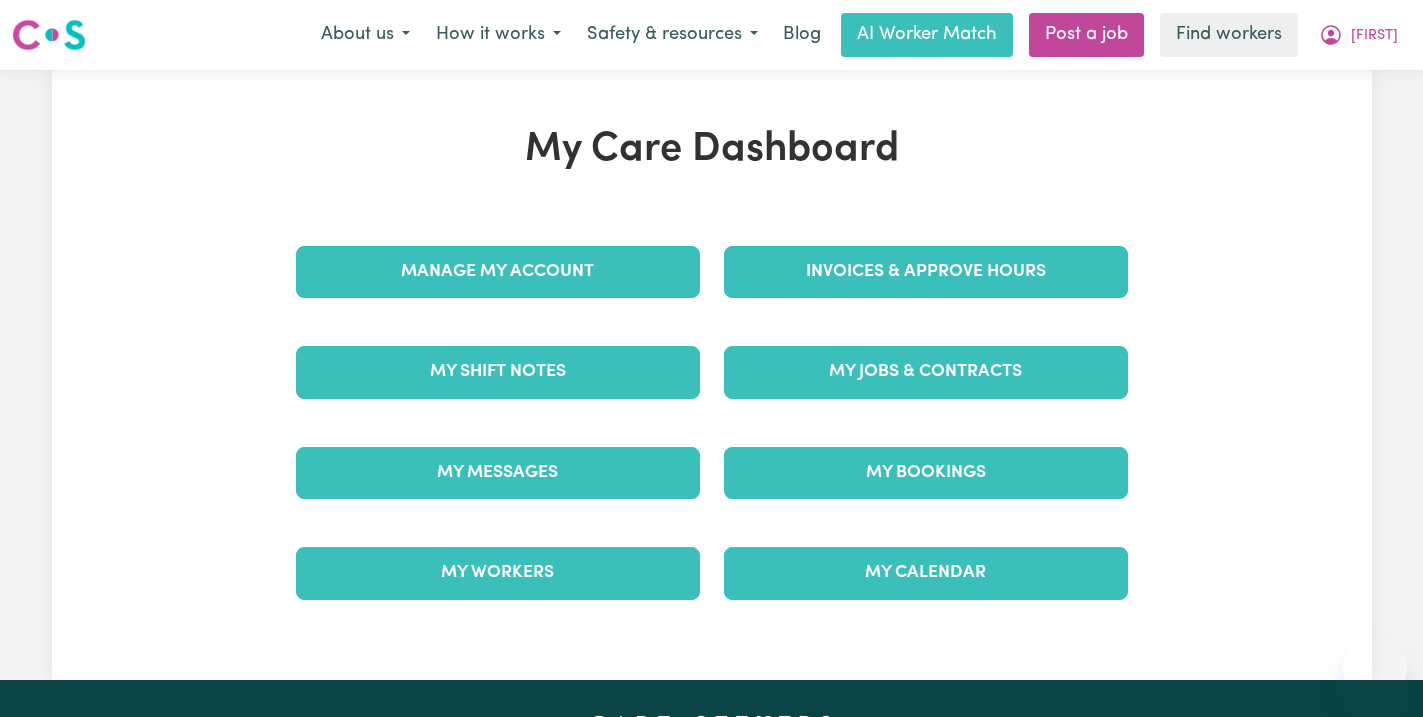 scroll, scrollTop: 0, scrollLeft: 0, axis: both 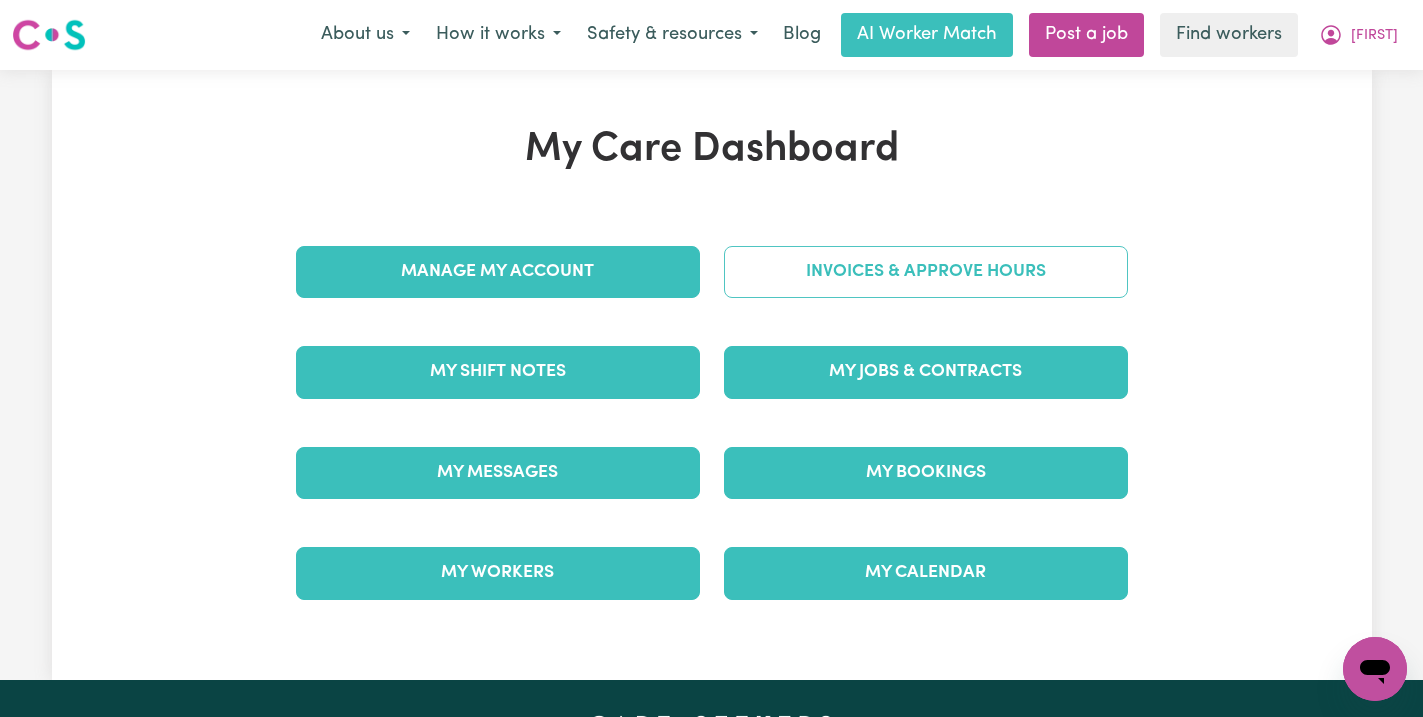 click on "Invoices & Approve Hours" at bounding box center [926, 272] 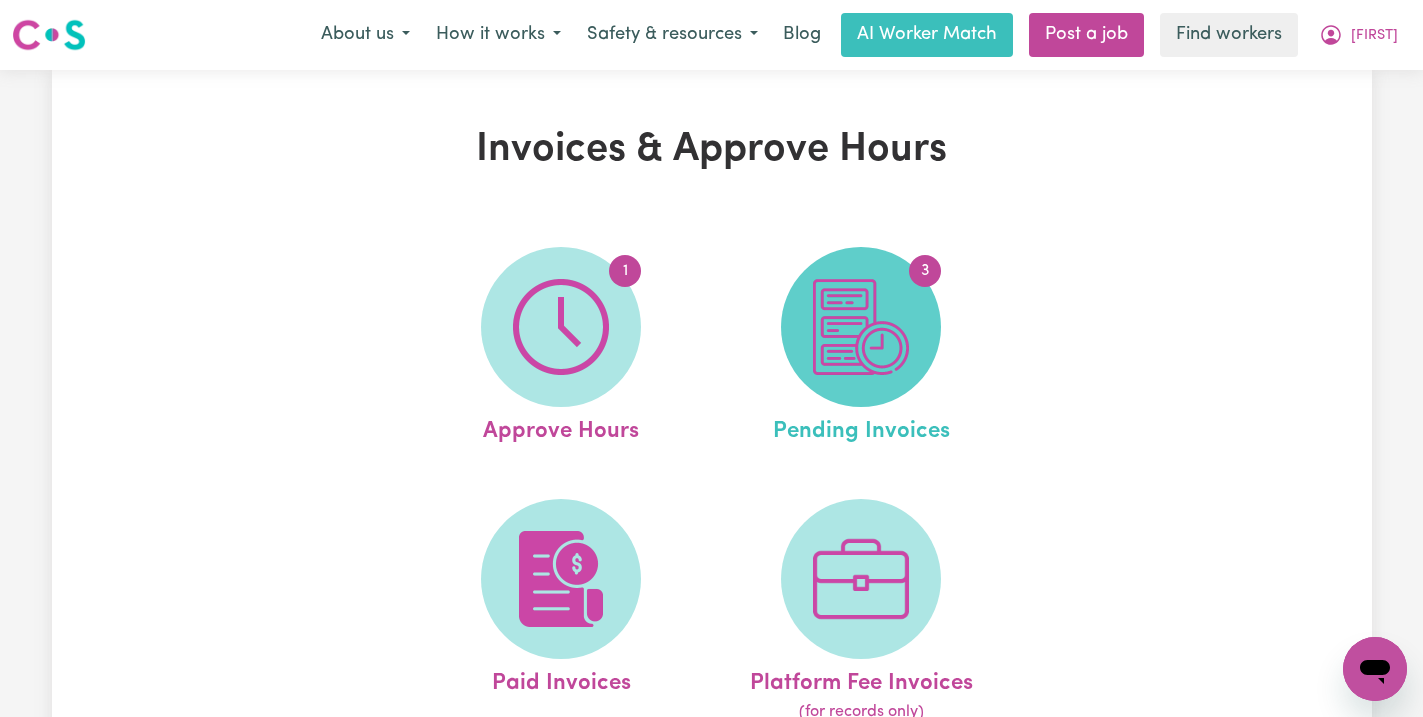 click at bounding box center (861, 327) 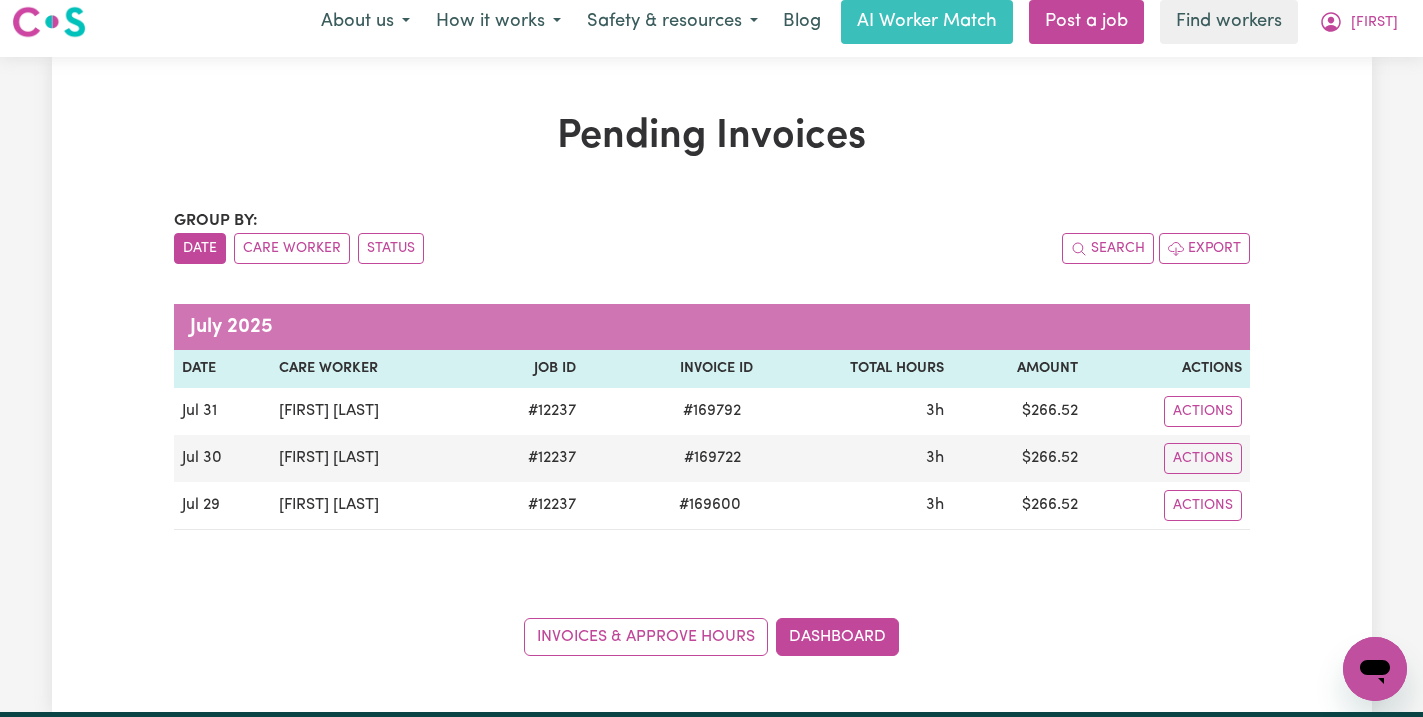scroll, scrollTop: 0, scrollLeft: 0, axis: both 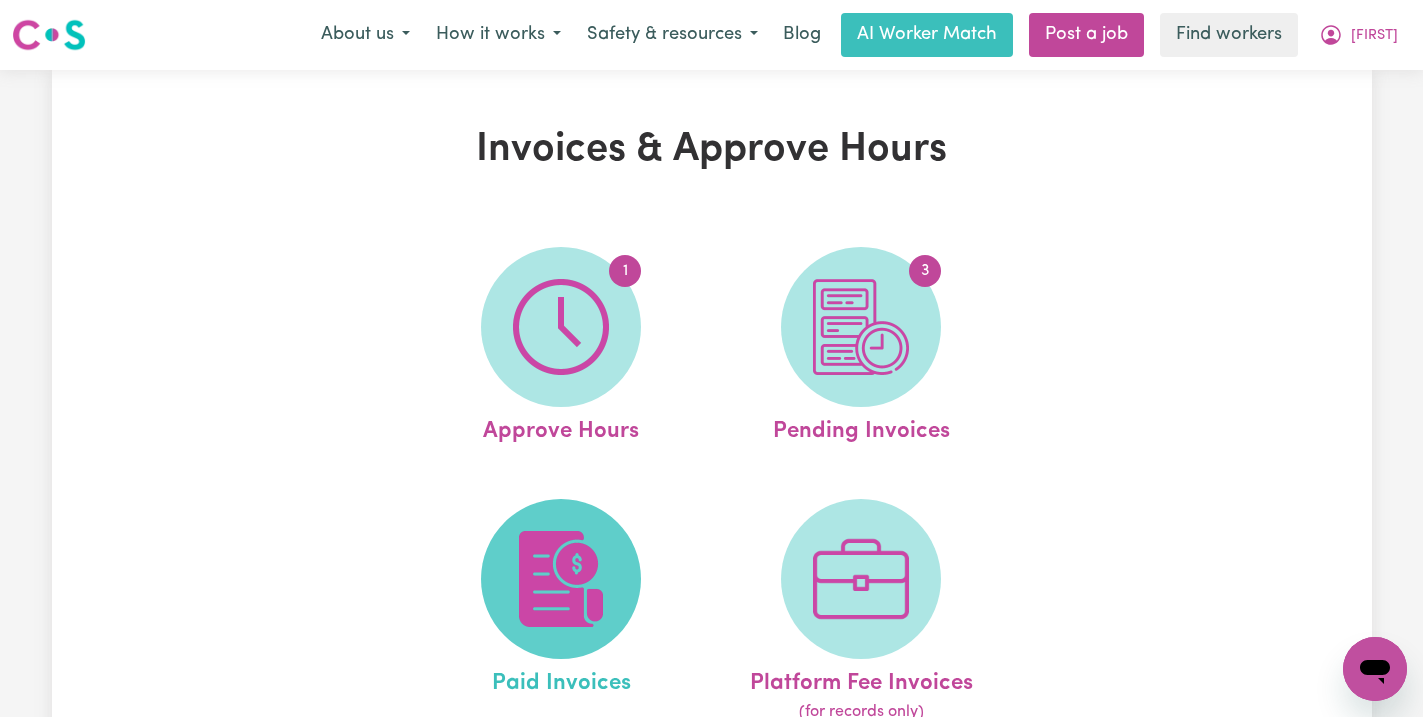 click at bounding box center [561, 579] 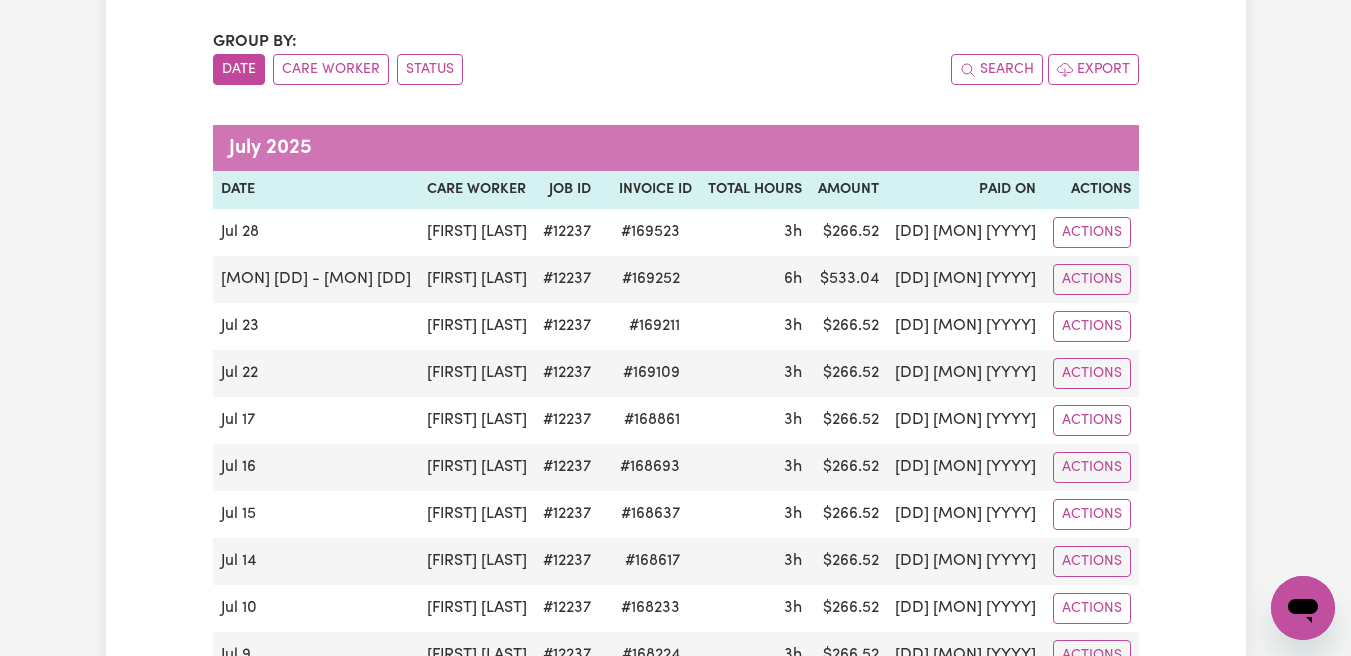 scroll, scrollTop: 0, scrollLeft: 0, axis: both 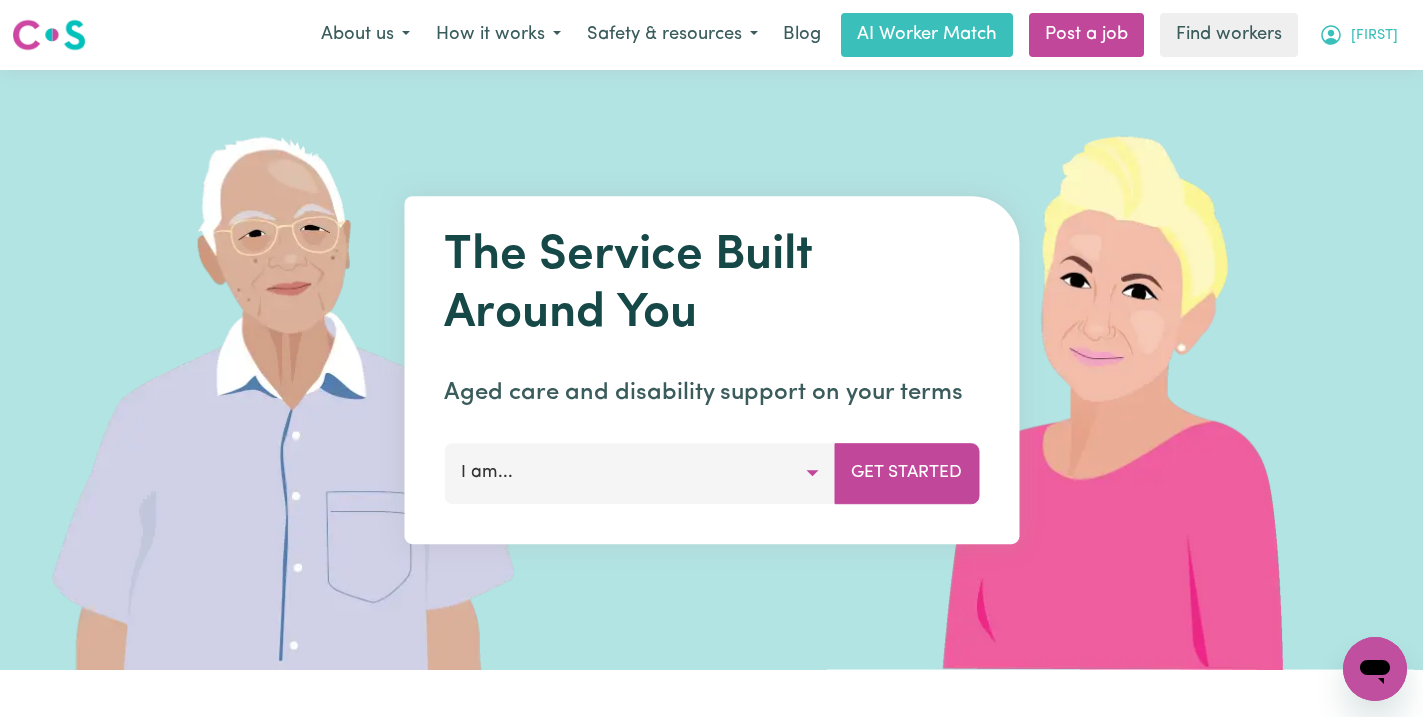 click on "[FIRST]" at bounding box center [1374, 36] 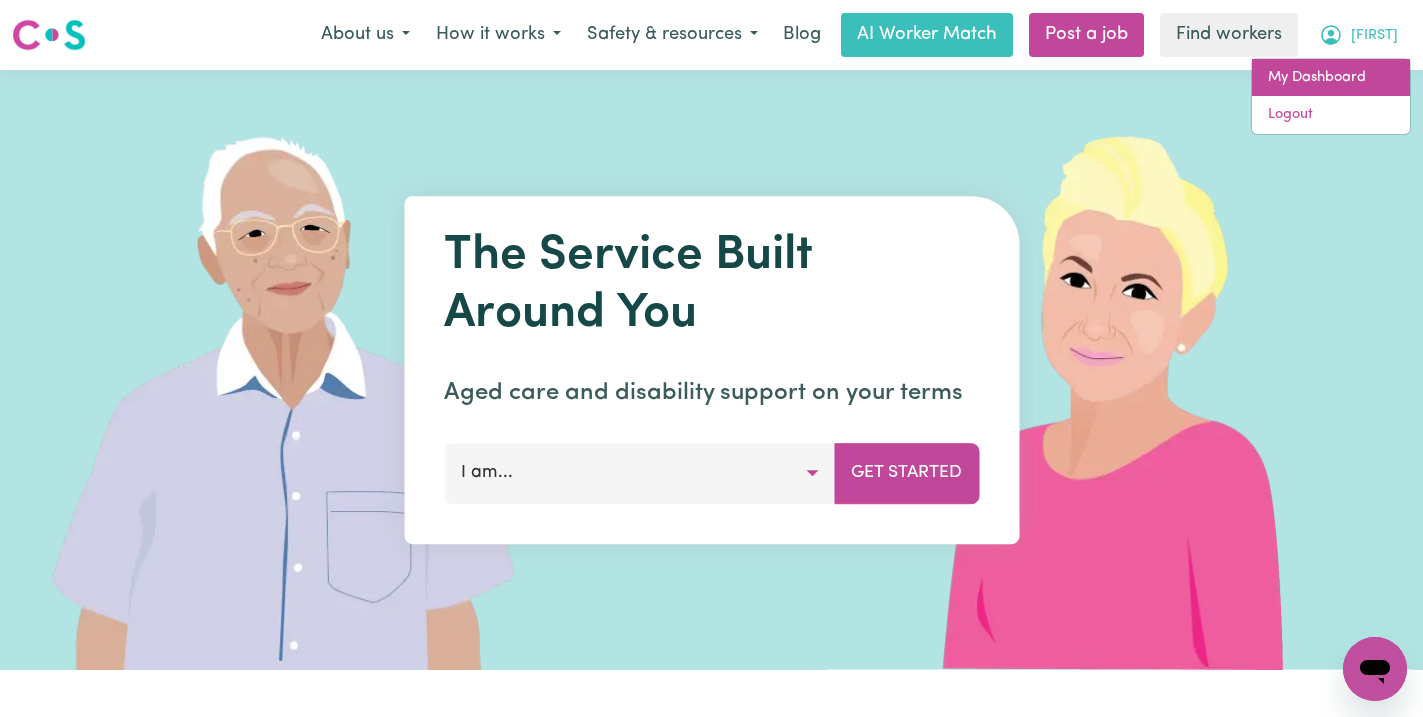 click on "My Dashboard" at bounding box center (1331, 78) 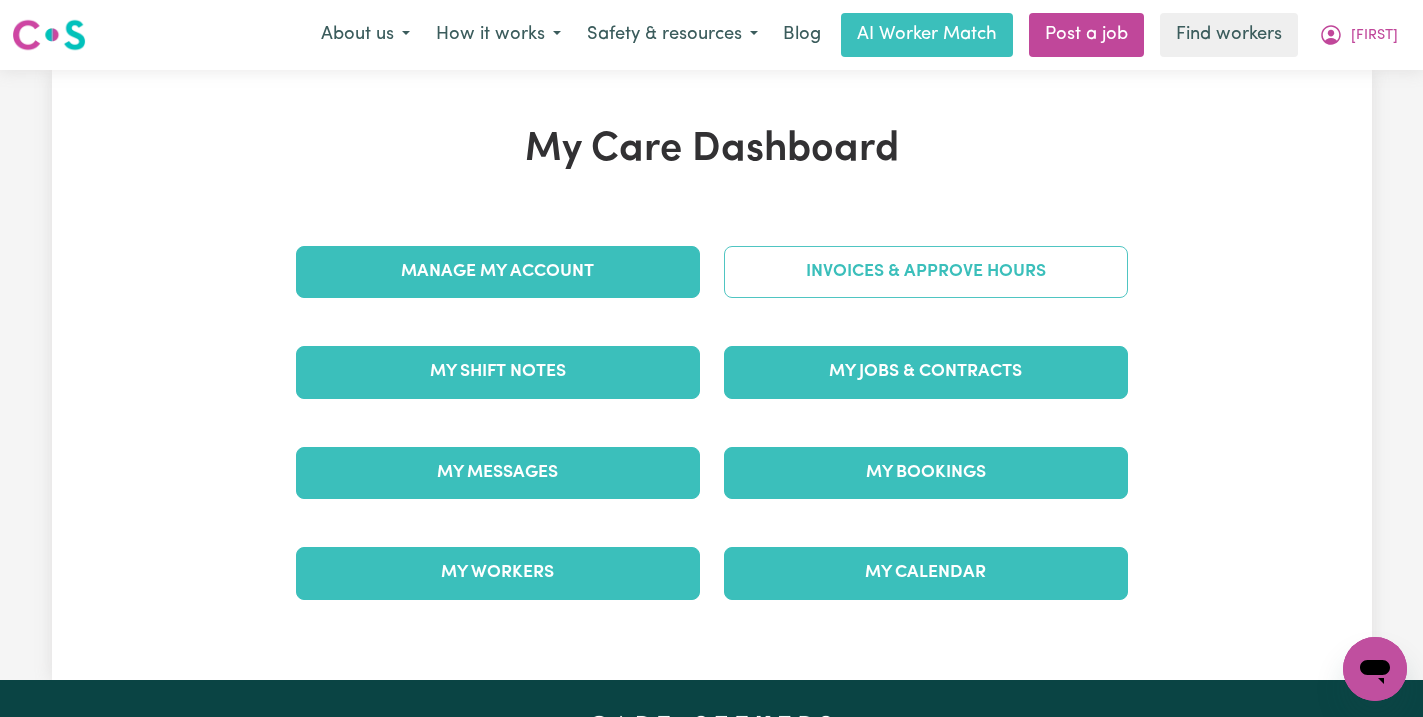 click on "Invoices & Approve Hours" at bounding box center (926, 272) 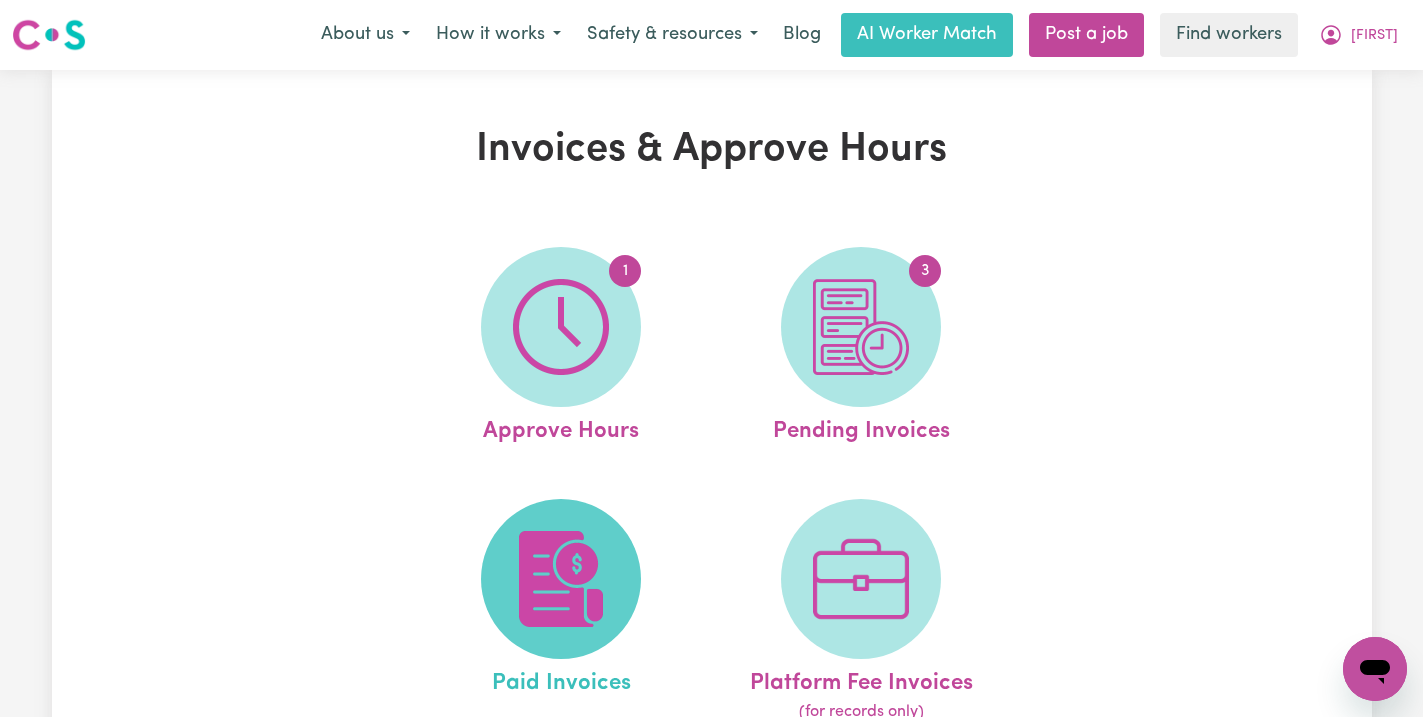 click at bounding box center [561, 579] 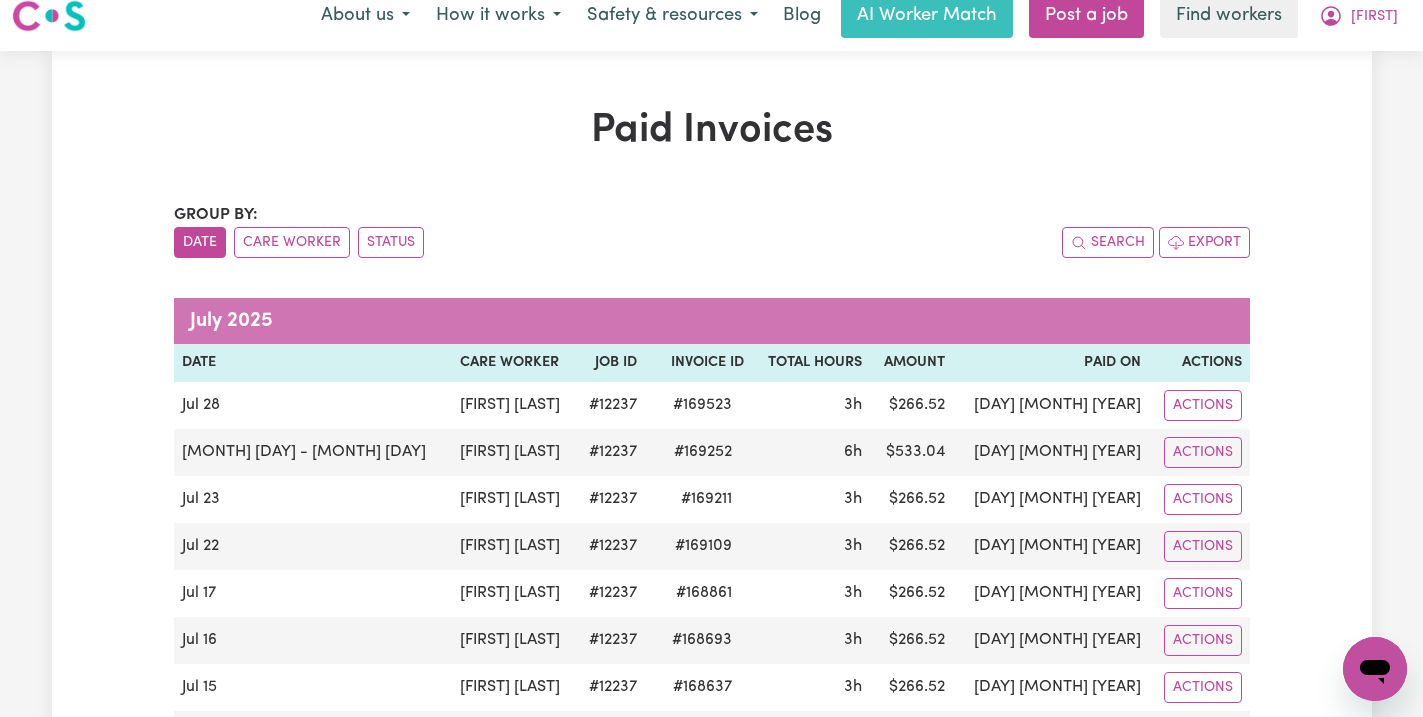 scroll, scrollTop: 22, scrollLeft: 0, axis: vertical 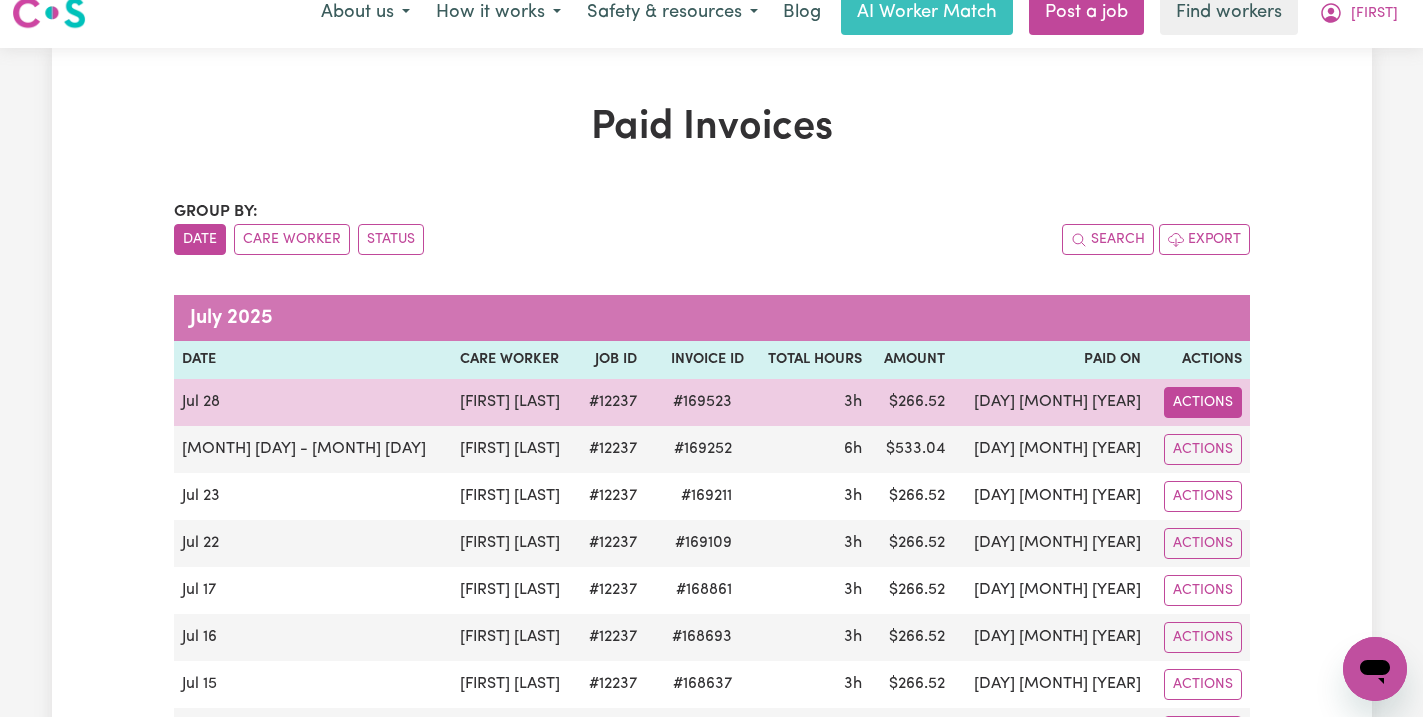 click on "Actions" at bounding box center [1203, 402] 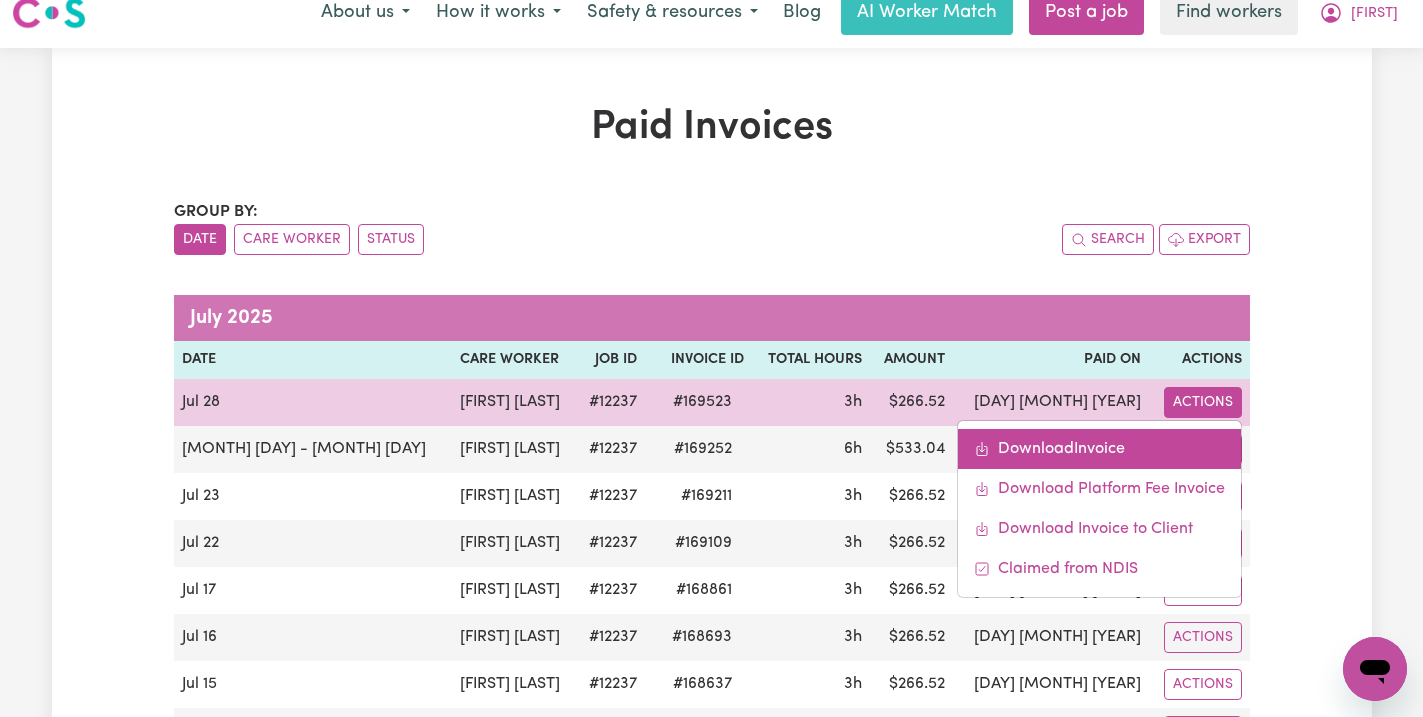 click on "Download  Invoice" at bounding box center (1099, 449) 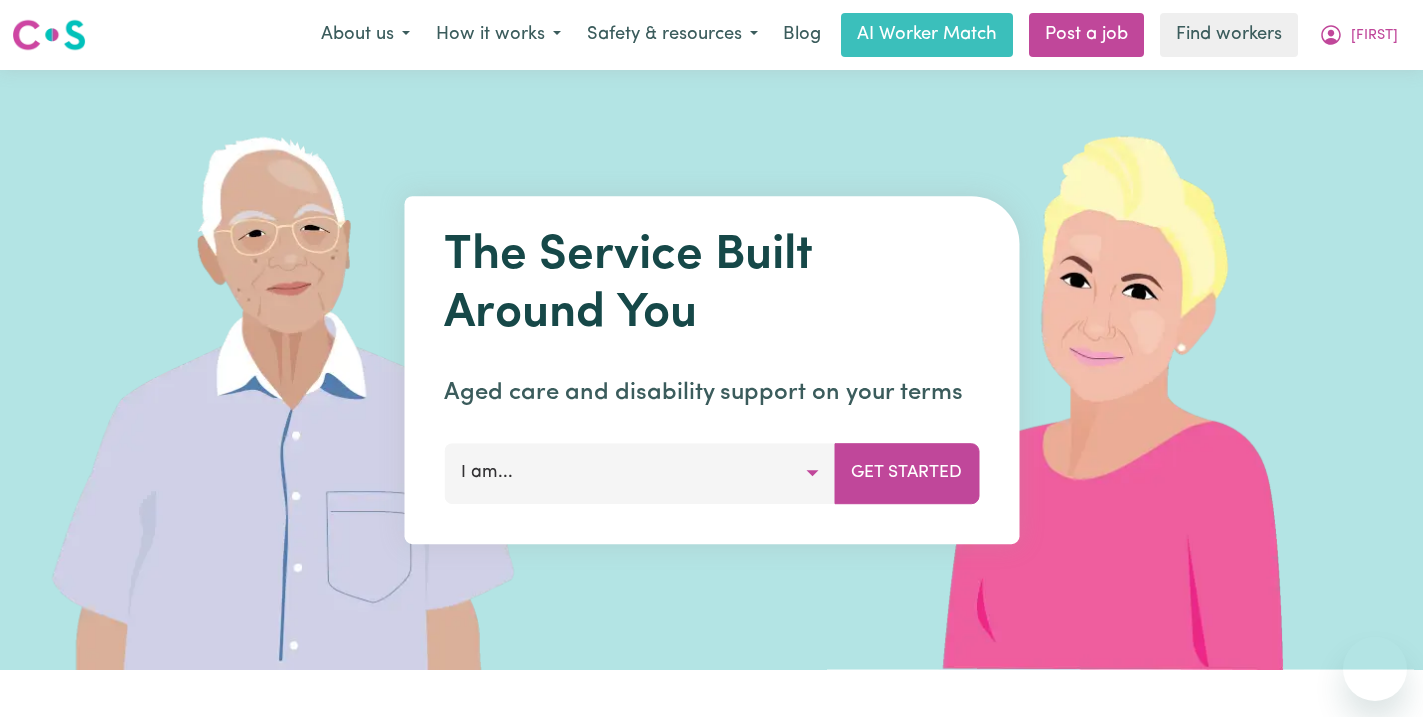 scroll, scrollTop: 0, scrollLeft: 0, axis: both 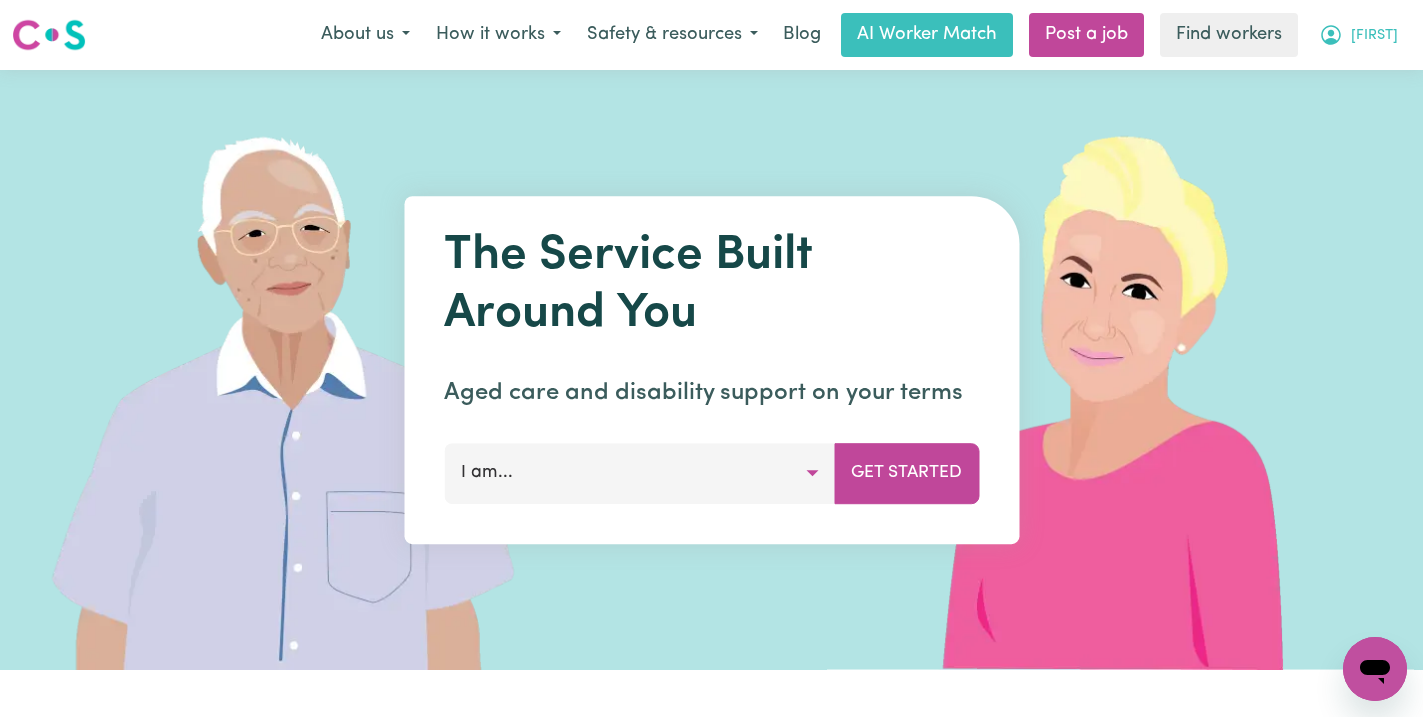 click on "[FIRST]" at bounding box center (1374, 36) 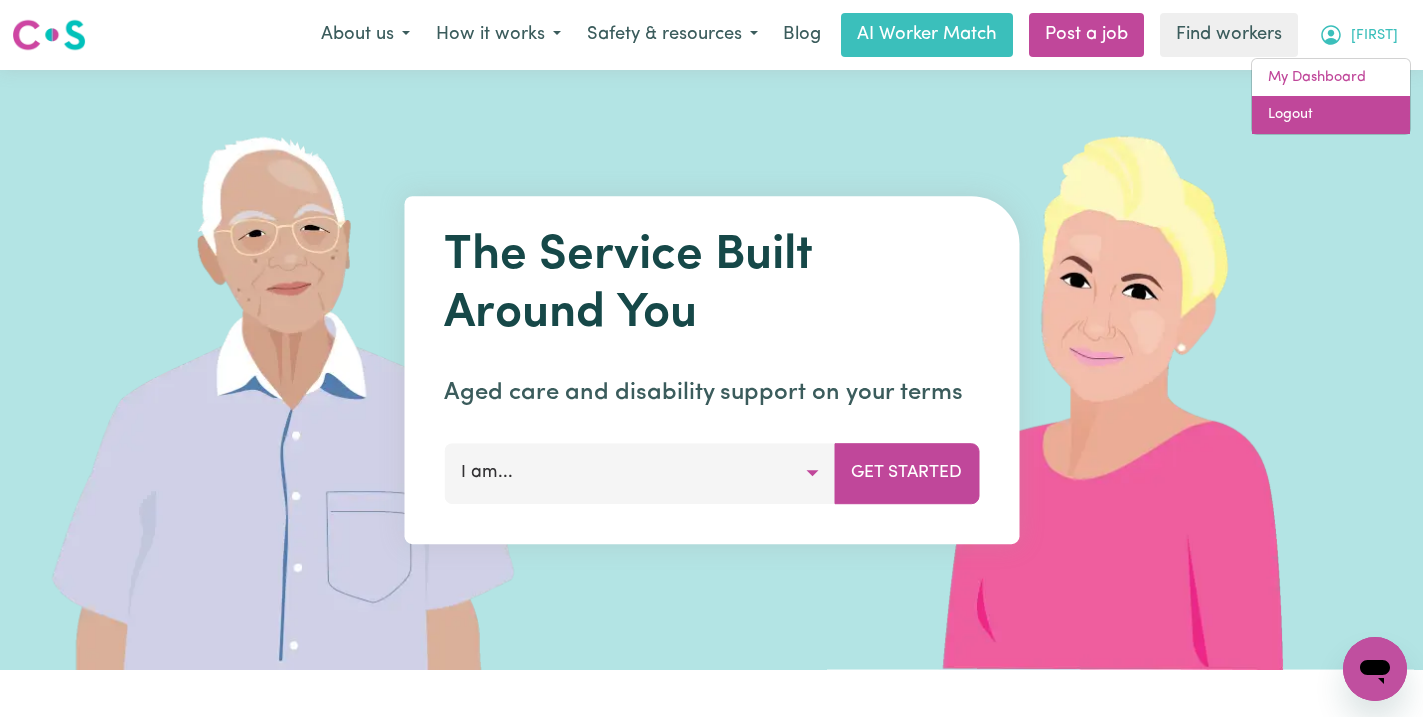 click on "Logout" at bounding box center [1331, 115] 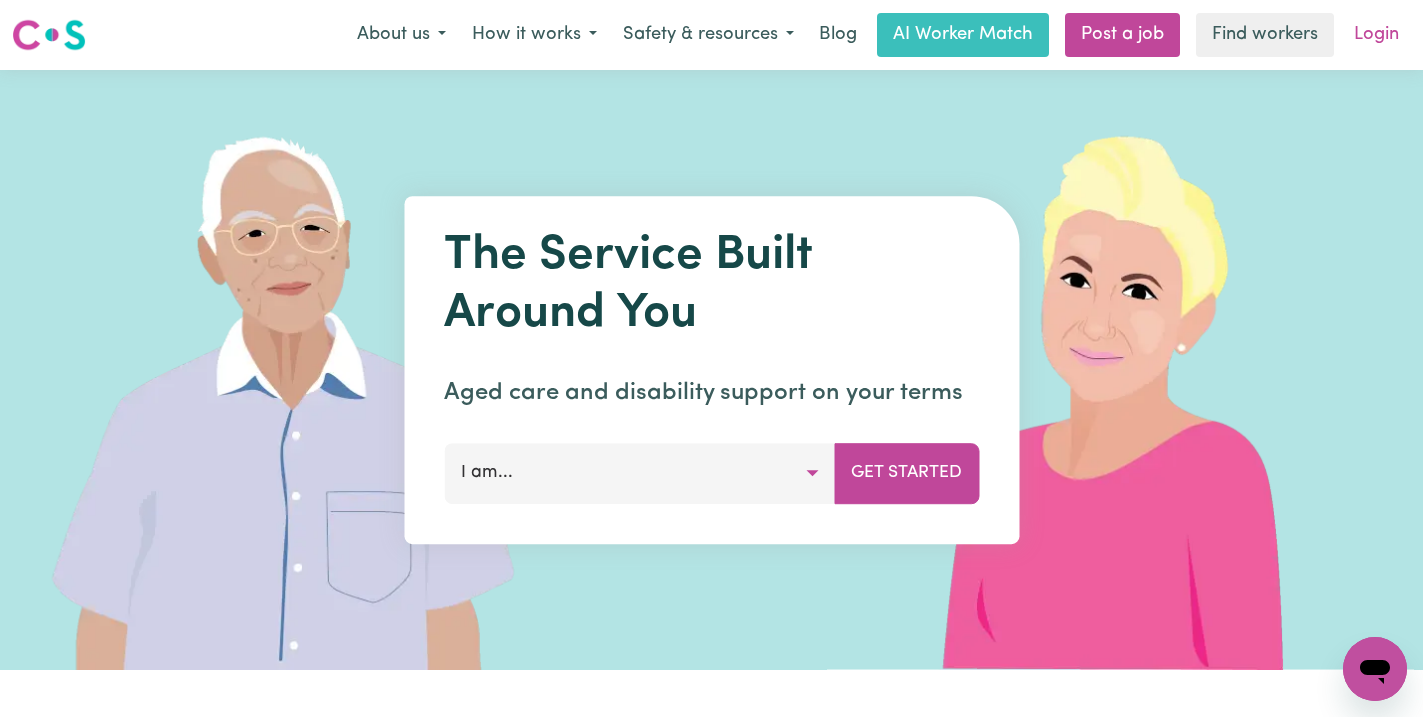 click on "Login" at bounding box center (1376, 35) 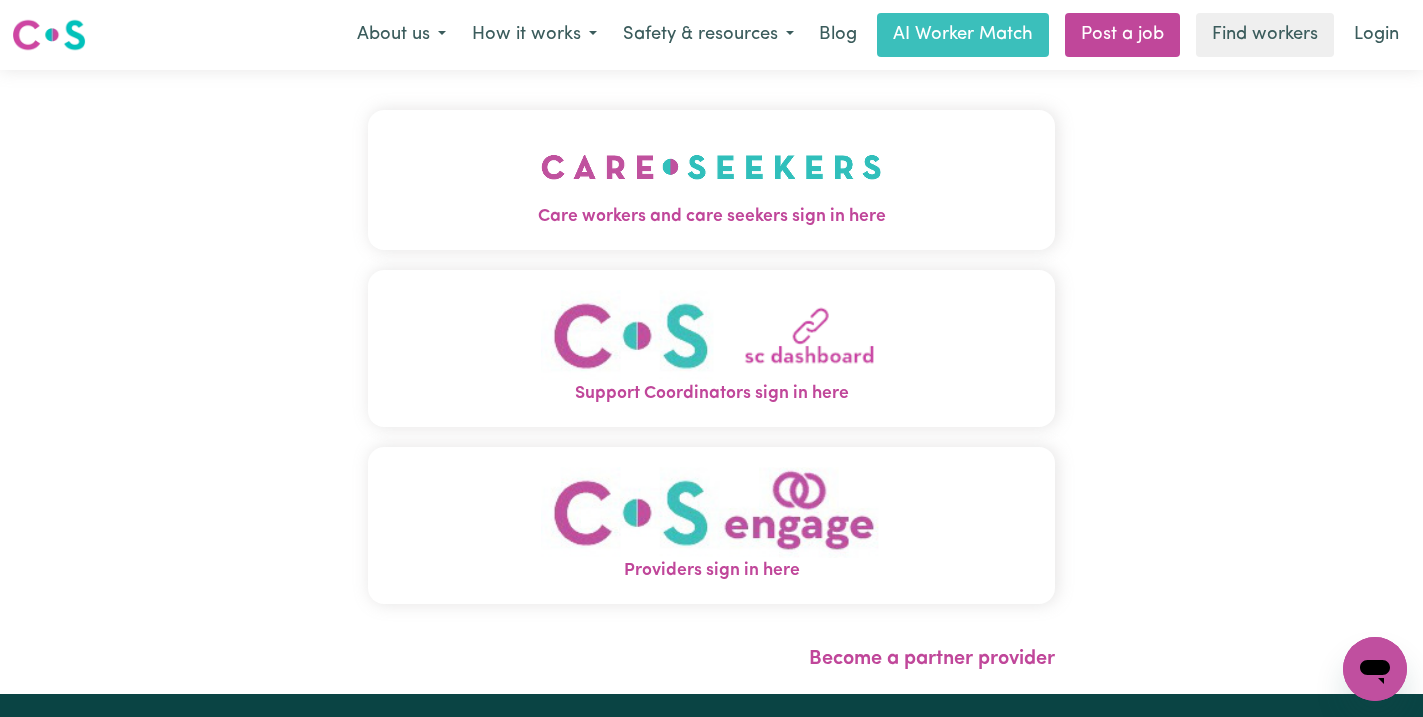 click at bounding box center (711, 167) 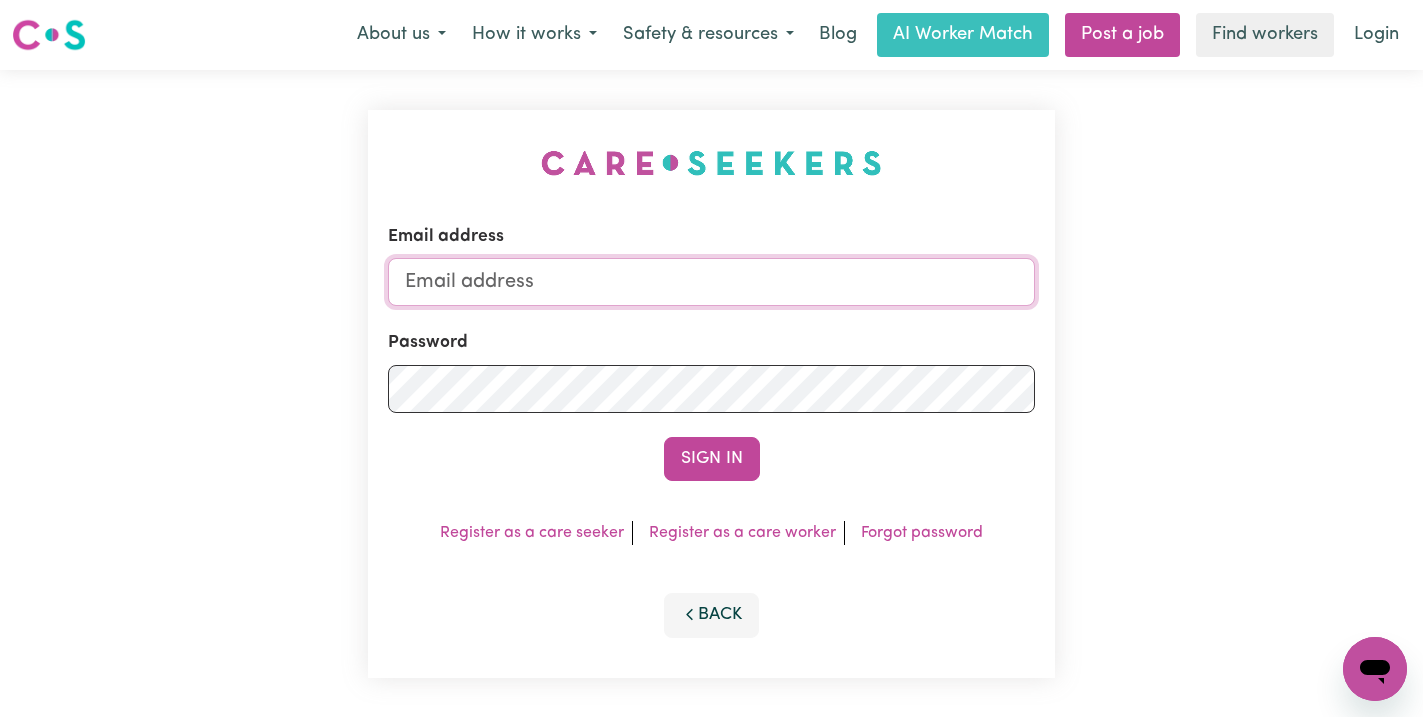 click on "Email address" at bounding box center (712, 282) 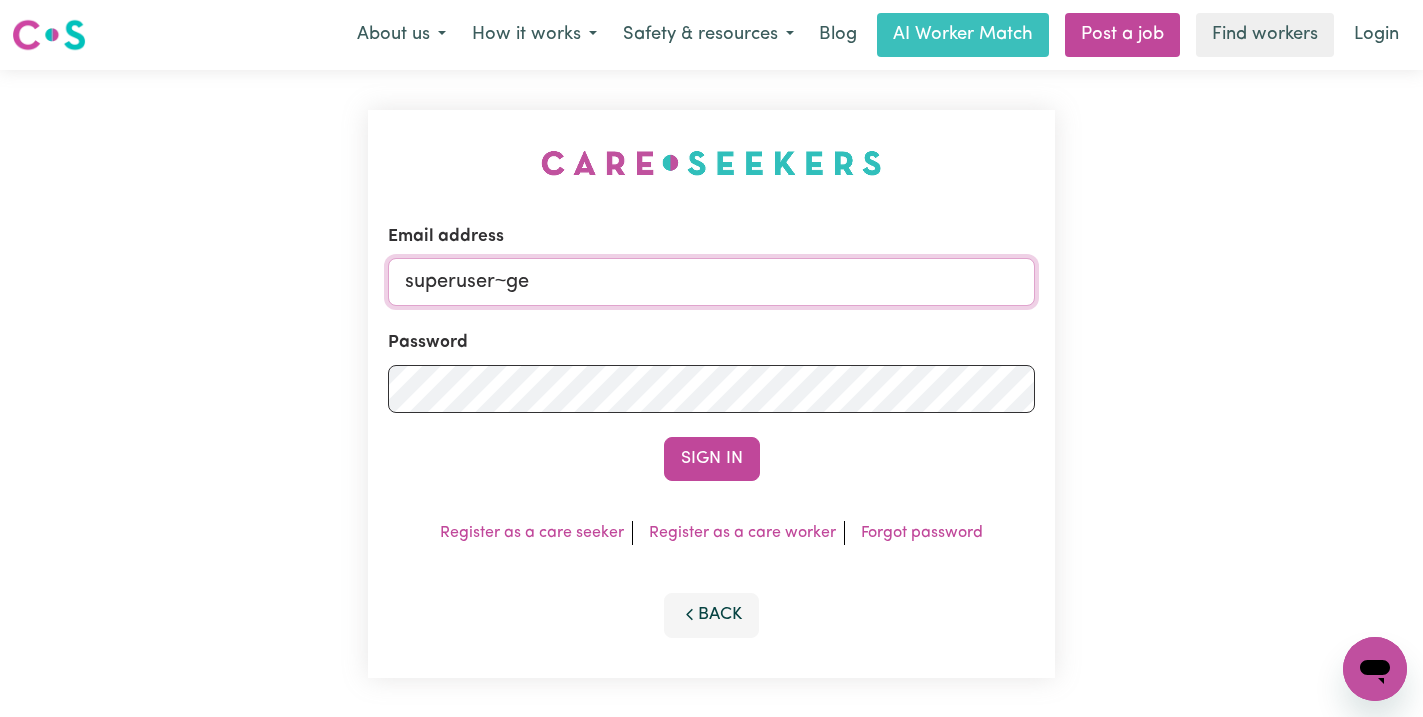 type on "superuser~geoffdixon@careseekers.com.au" 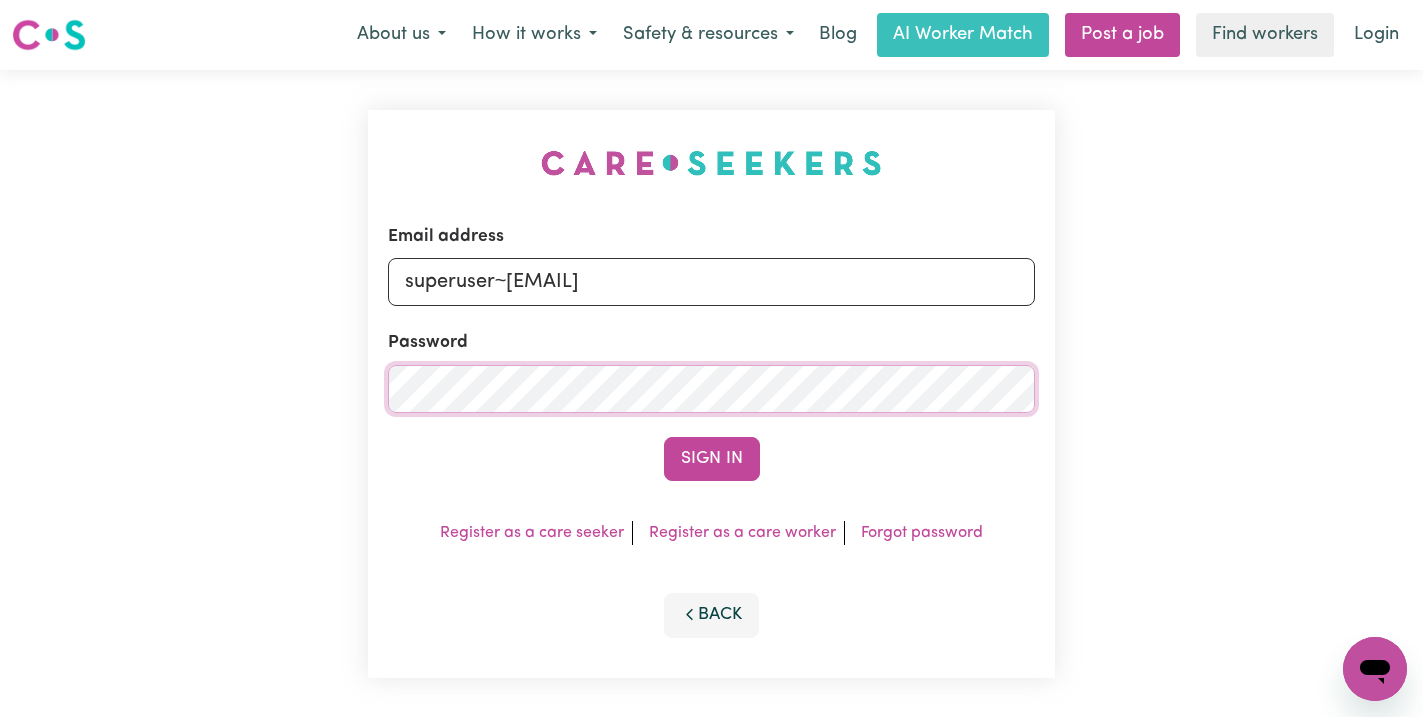 click on "Sign In" at bounding box center (712, 459) 